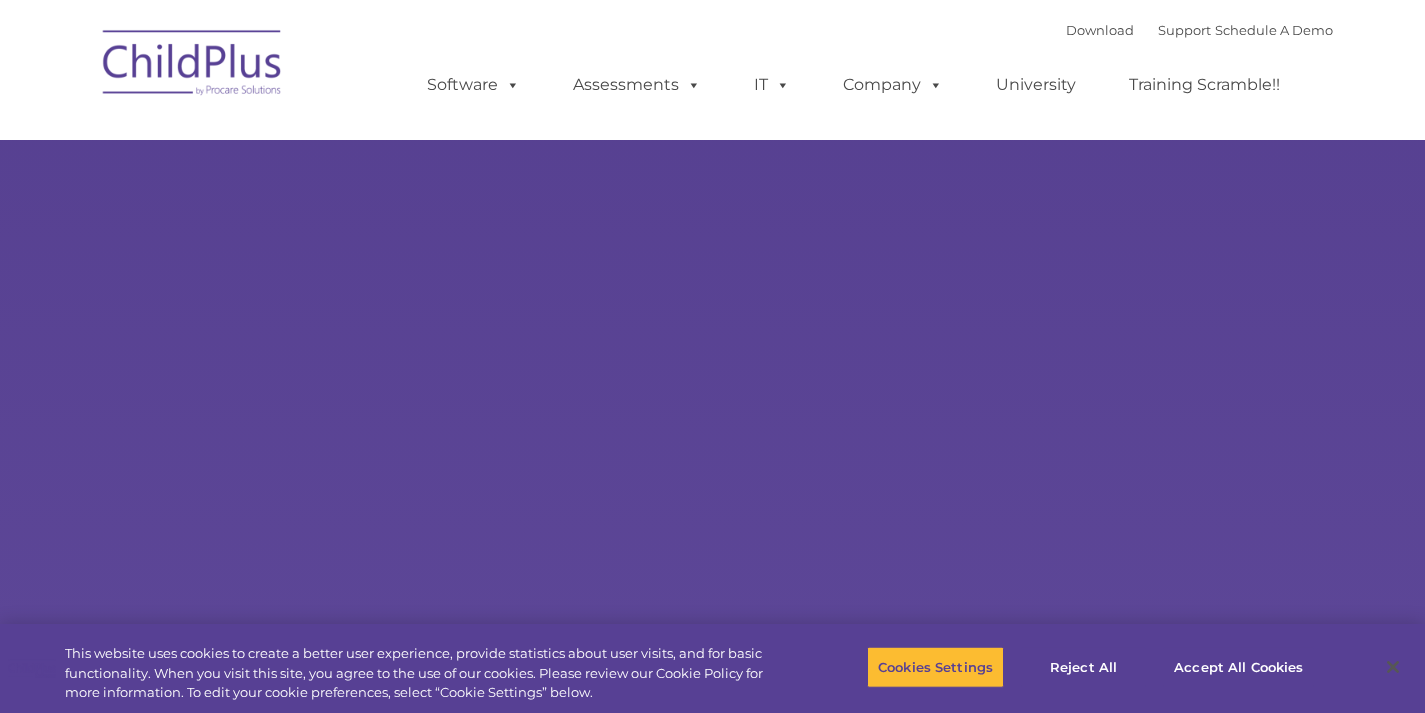 scroll, scrollTop: 0, scrollLeft: 0, axis: both 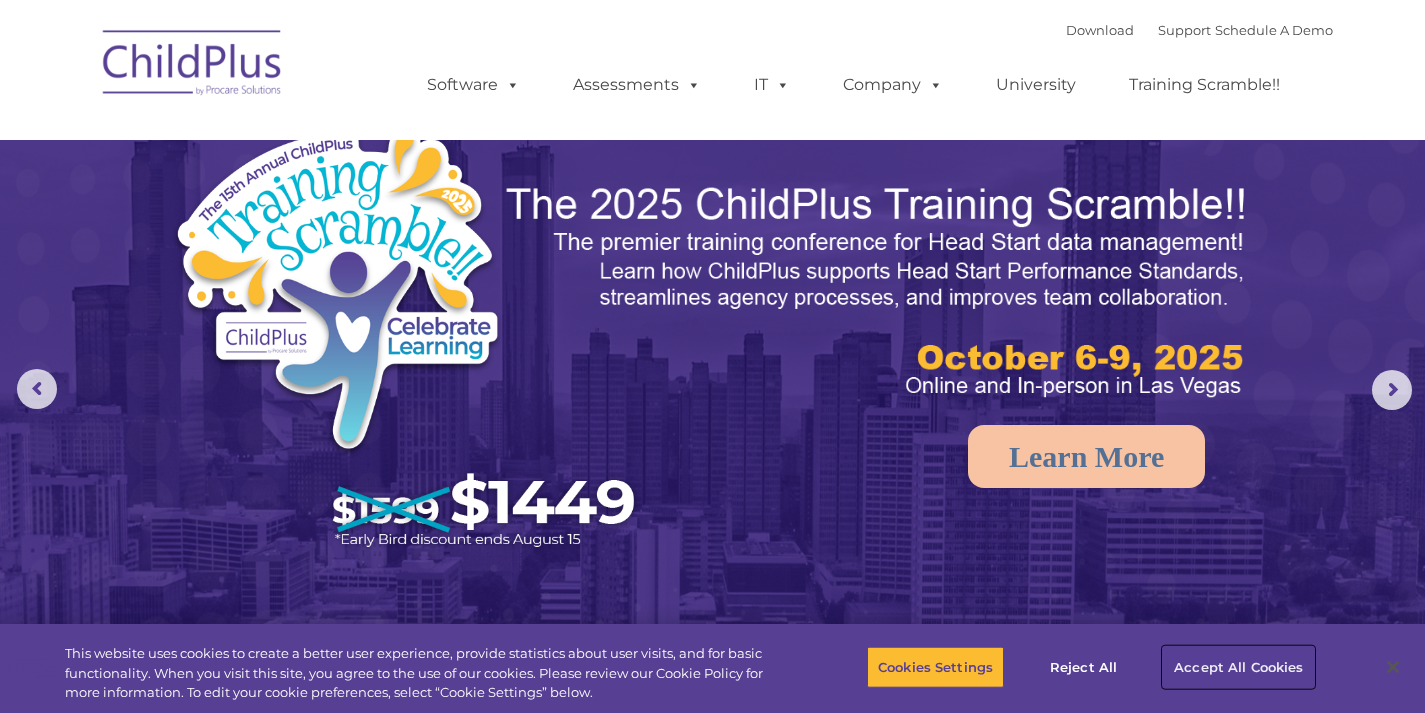 click on "Accept All Cookies" at bounding box center (1238, 667) 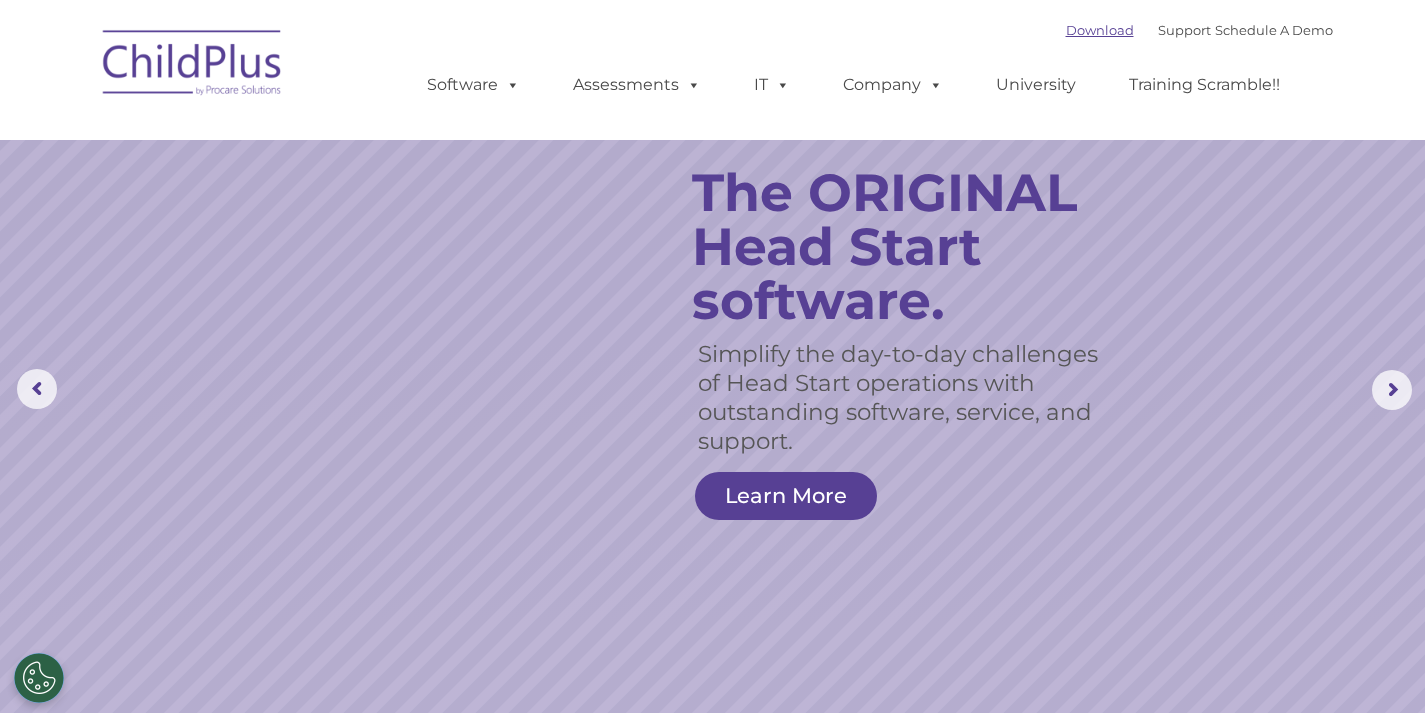 click on "Download" at bounding box center [1100, 30] 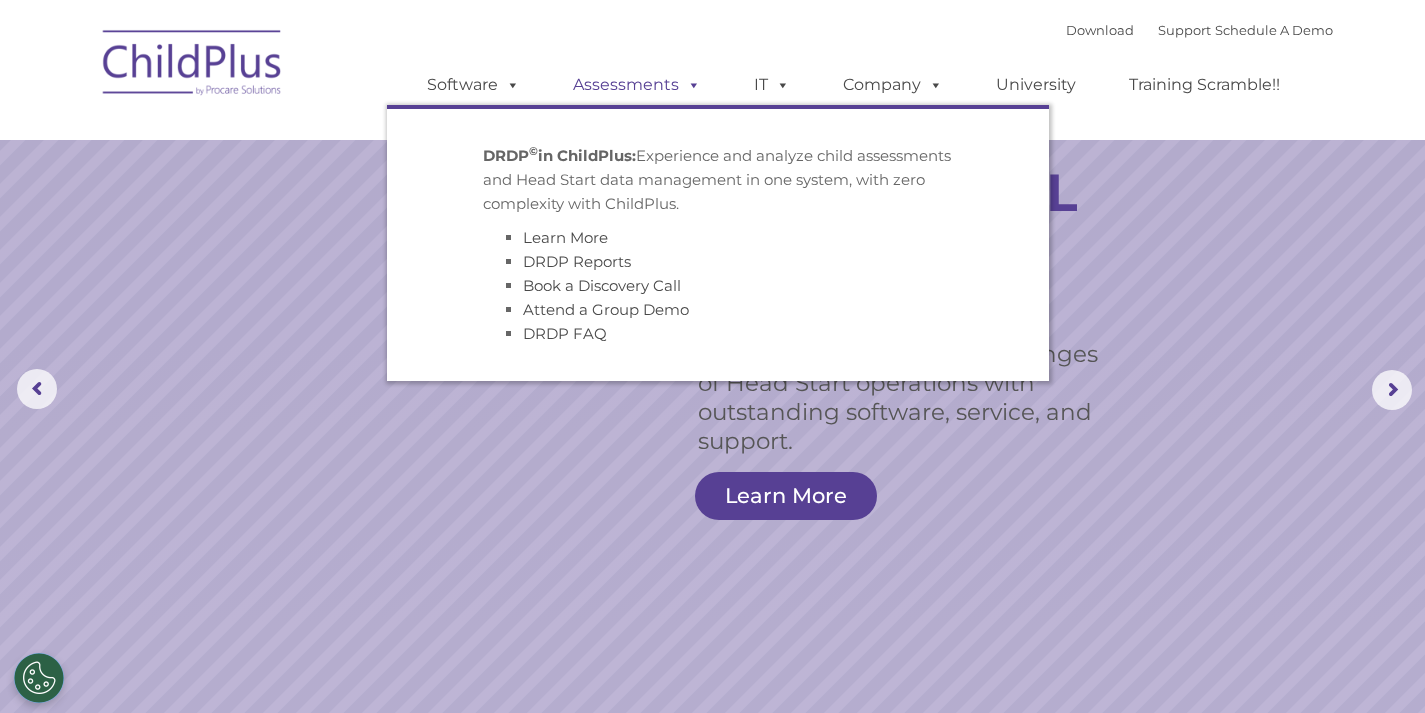 click on "Assessments" at bounding box center [637, 85] 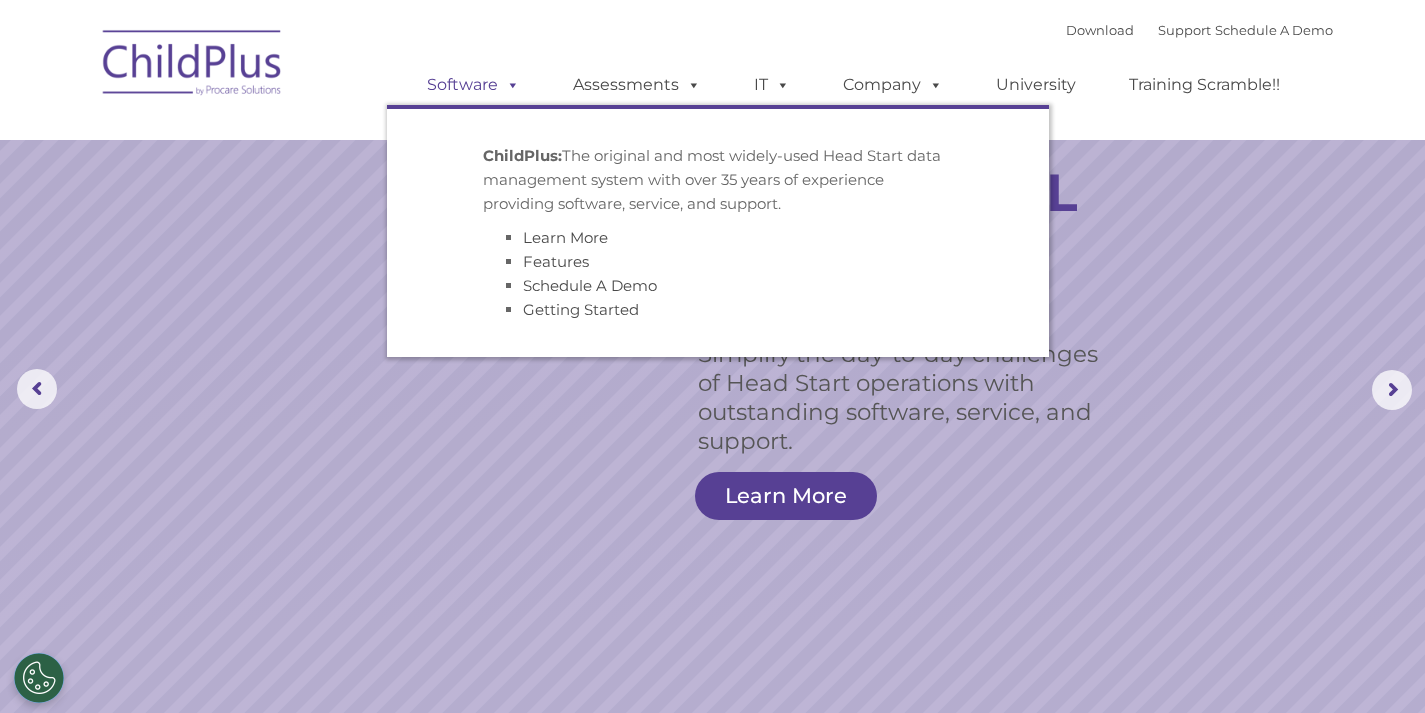 click at bounding box center (509, 84) 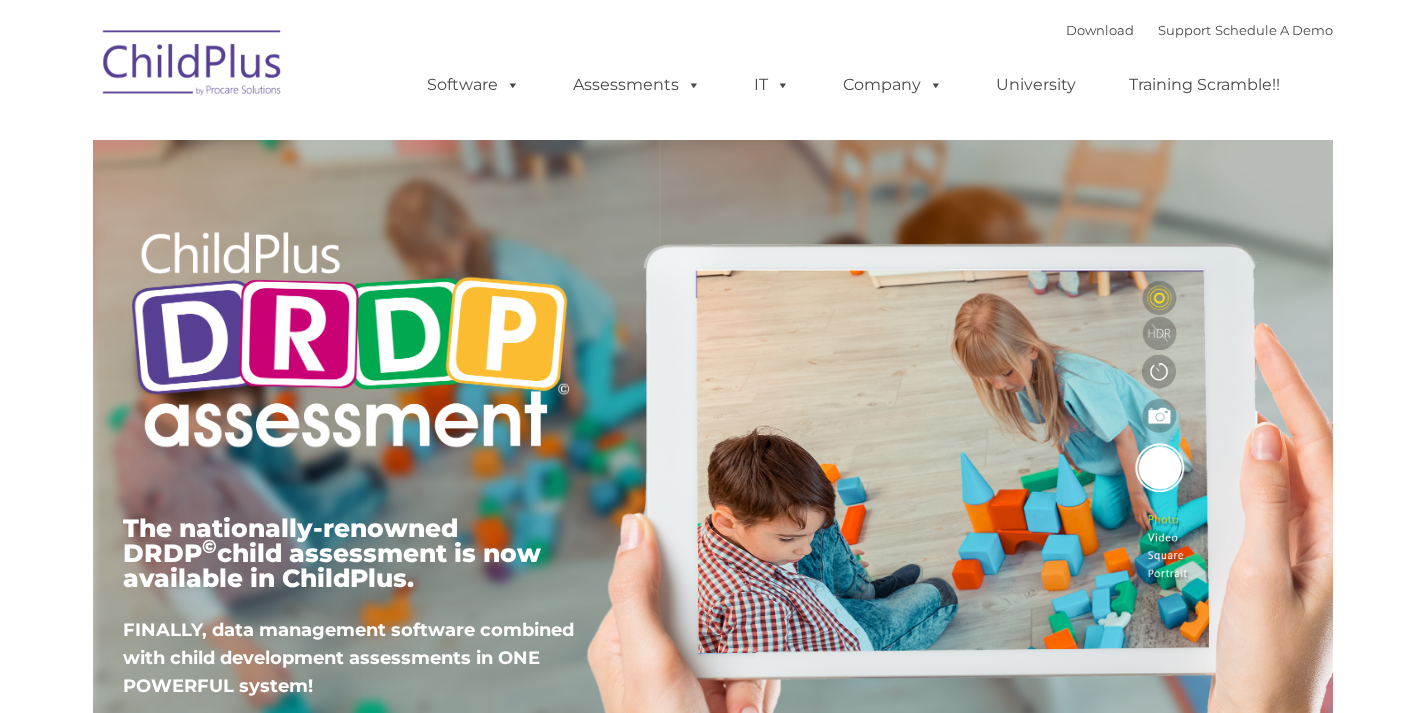 click at bounding box center [509, 84] 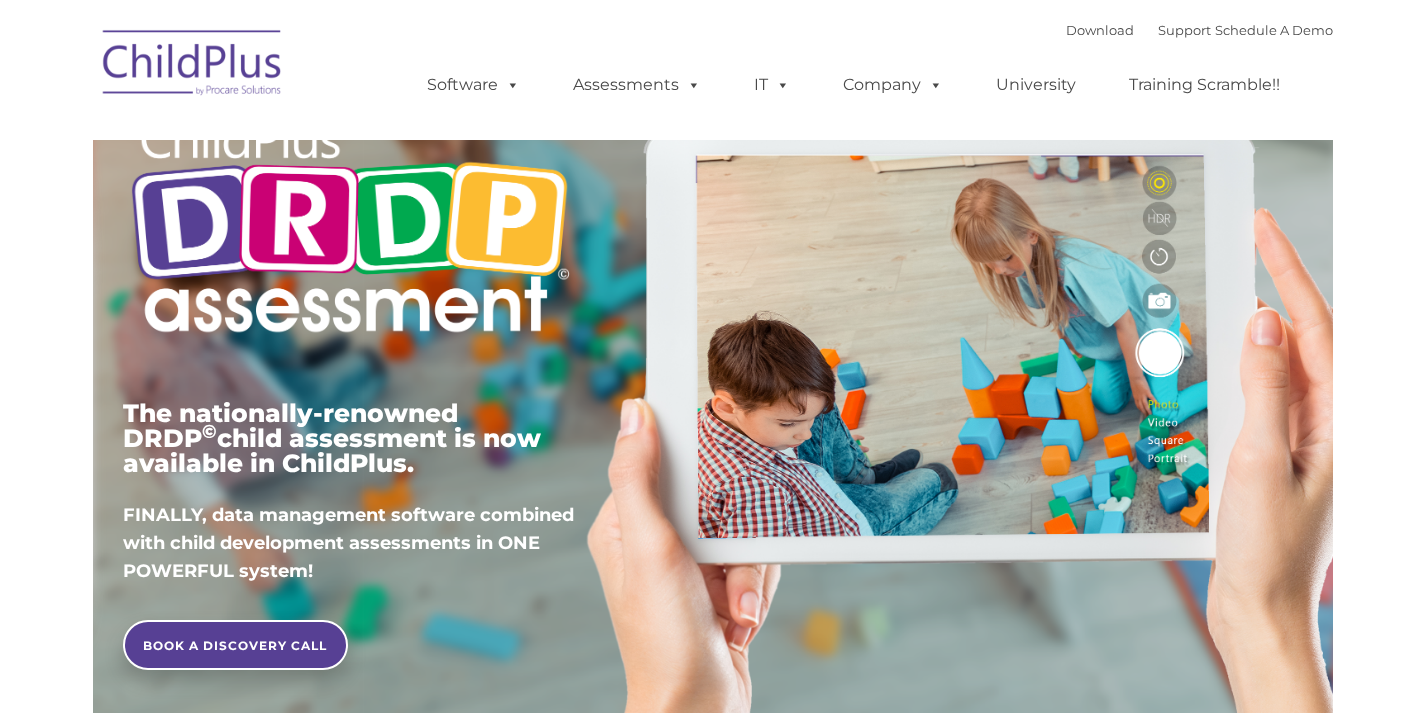 scroll, scrollTop: 599, scrollLeft: 0, axis: vertical 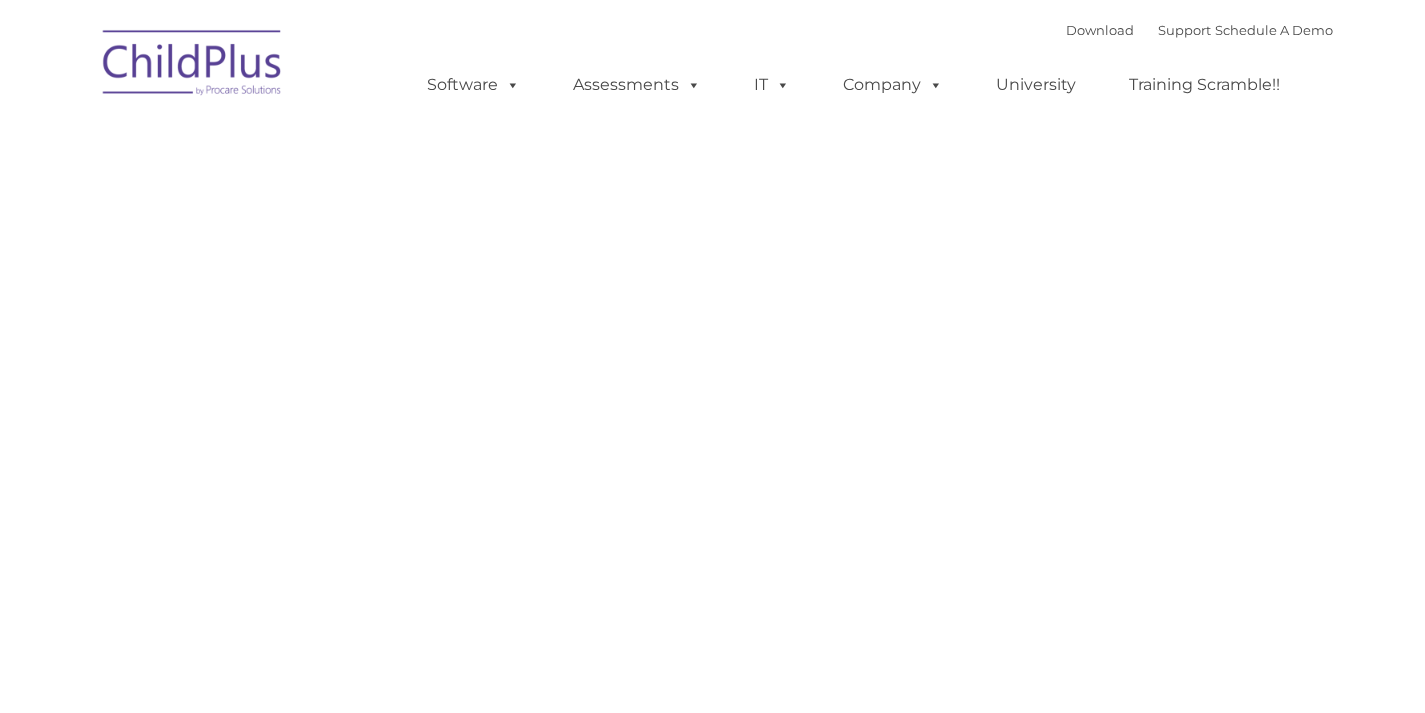 type on "" 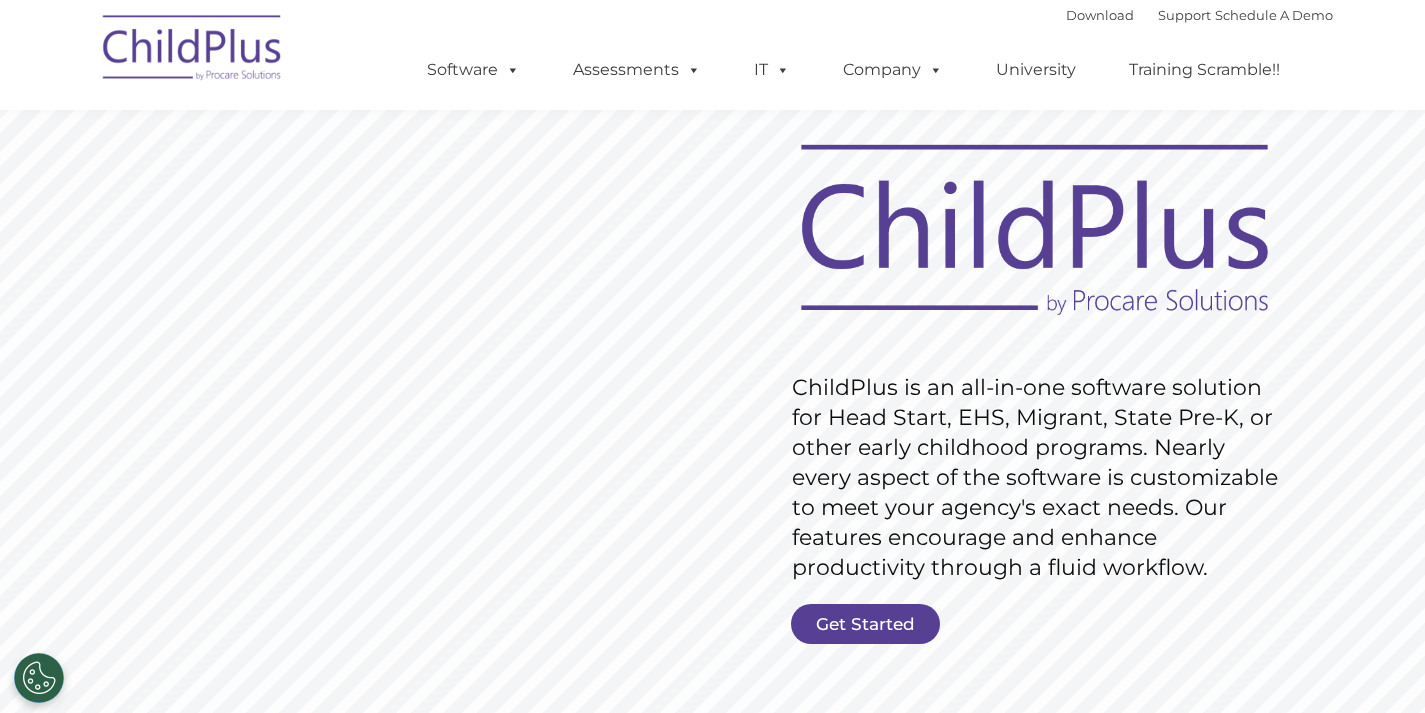 scroll, scrollTop: 0, scrollLeft: 0, axis: both 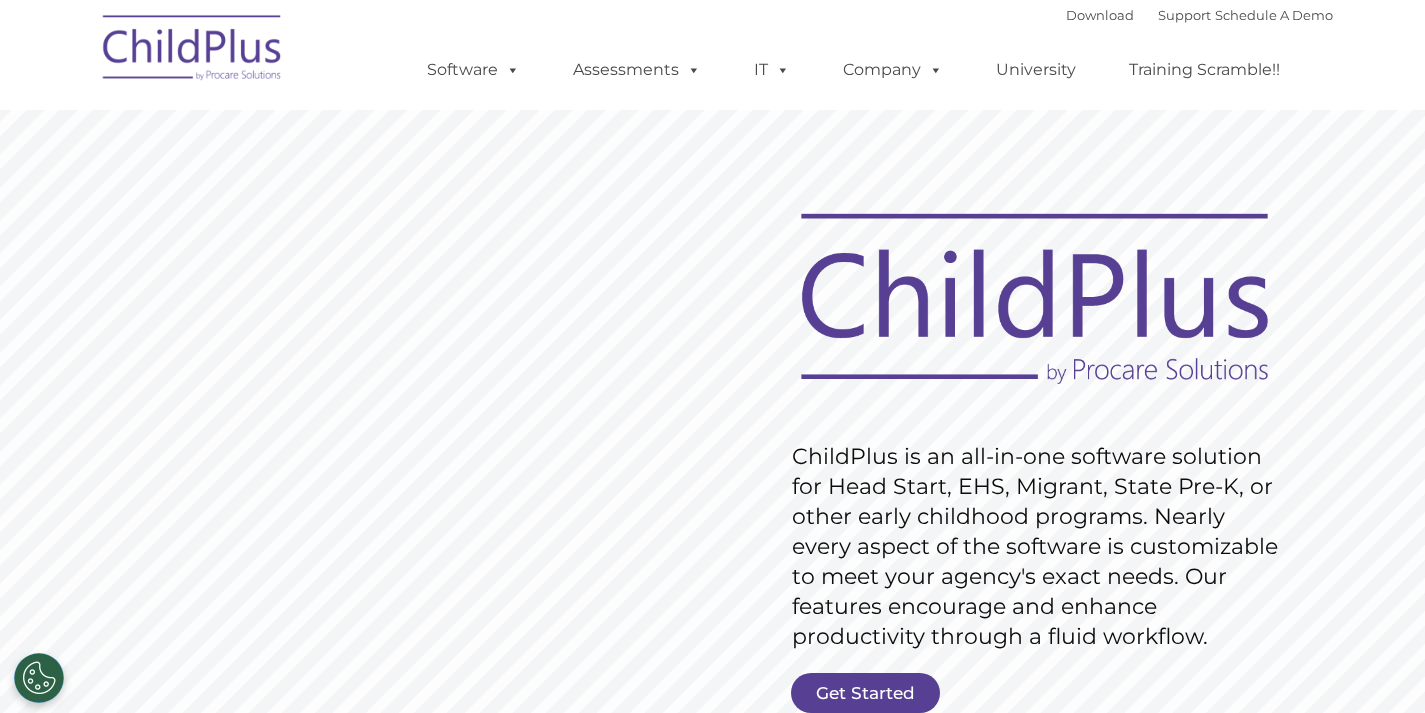click at bounding box center [193, 51] 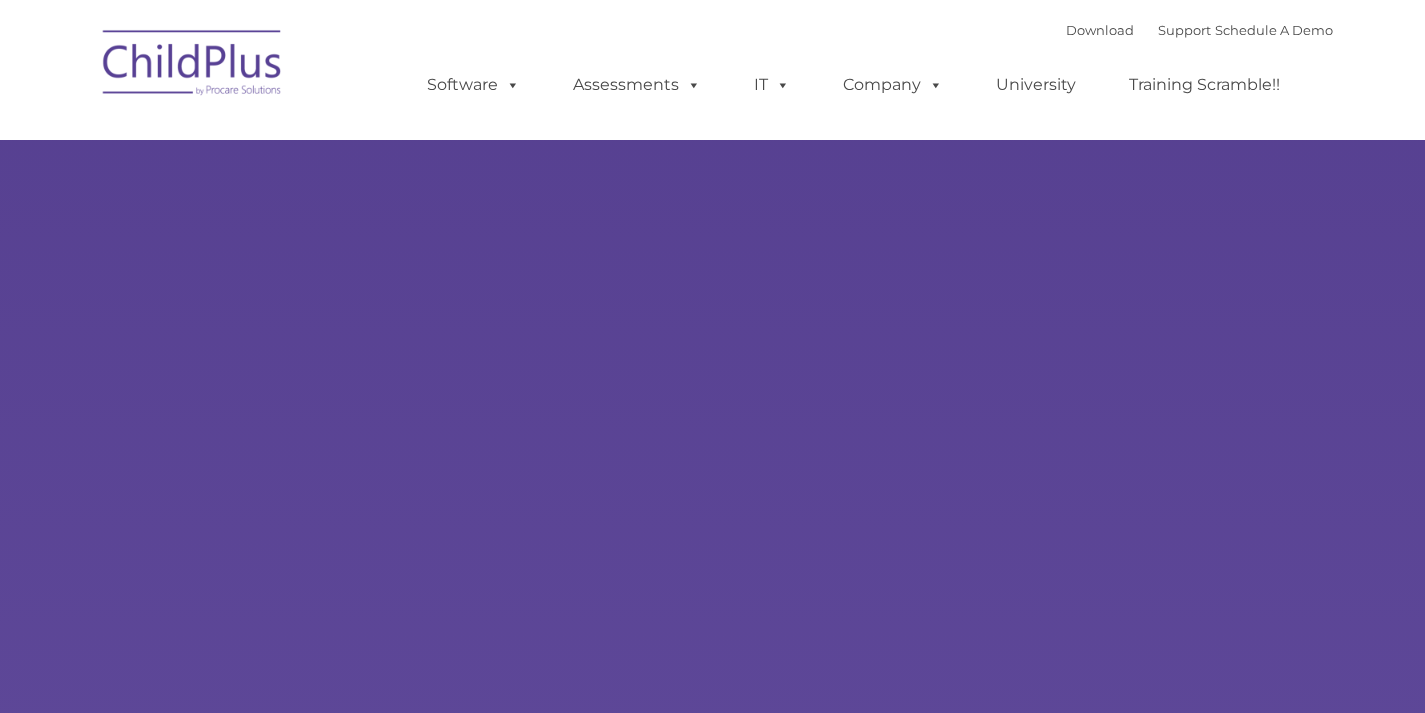 scroll, scrollTop: 0, scrollLeft: 0, axis: both 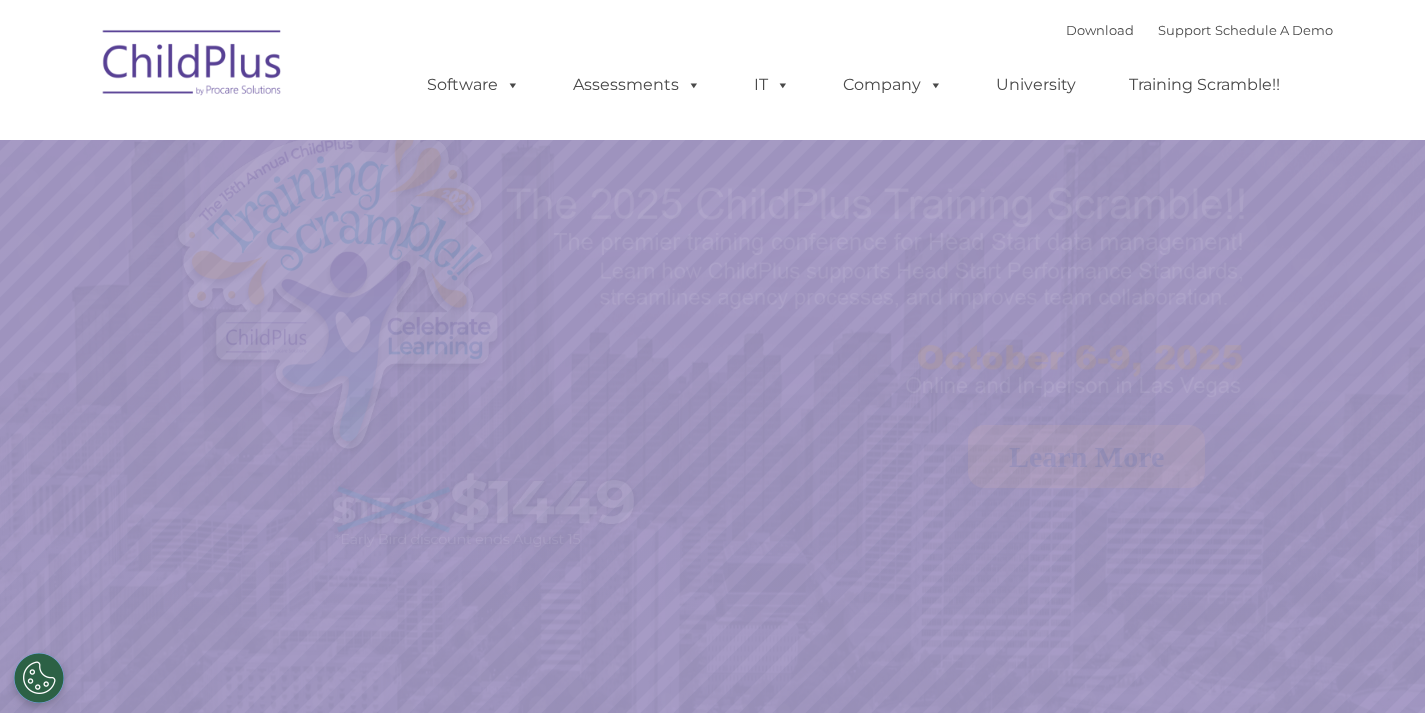 select on "MEDIUM" 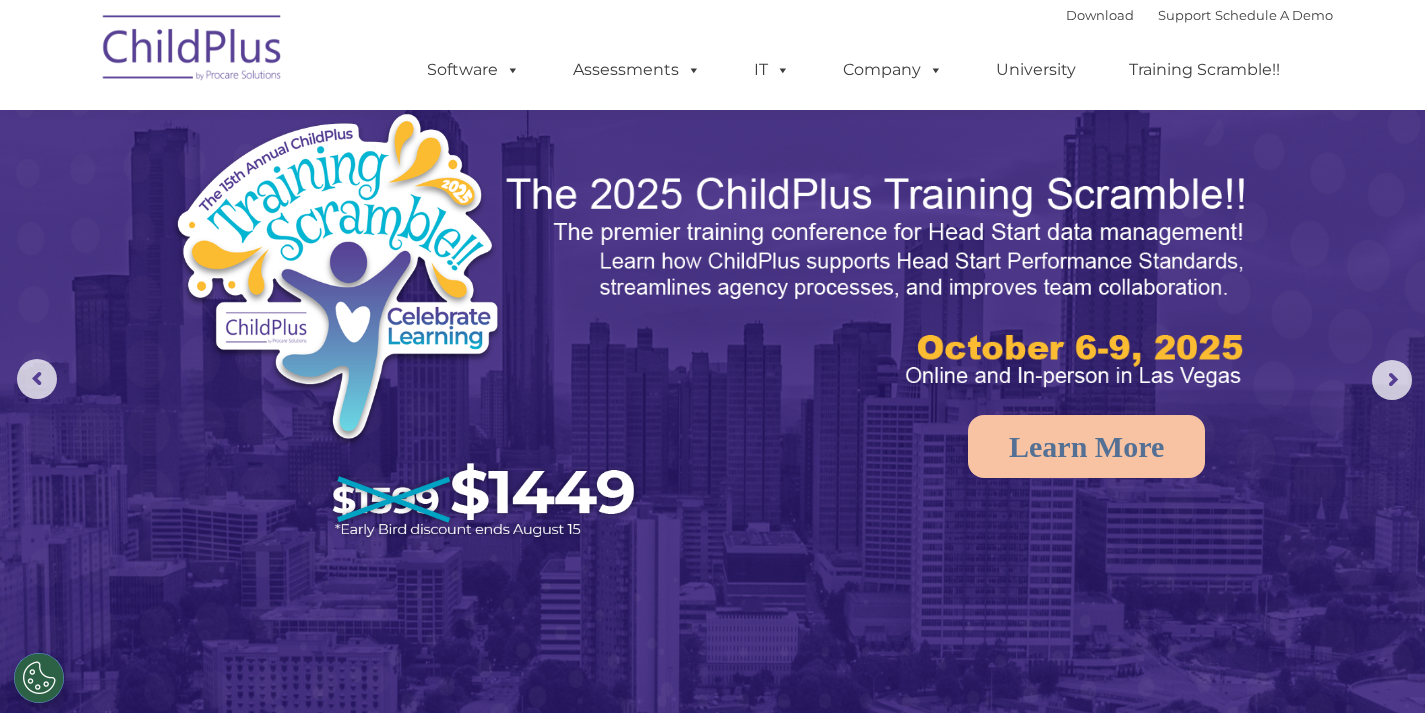 scroll, scrollTop: 0, scrollLeft: 0, axis: both 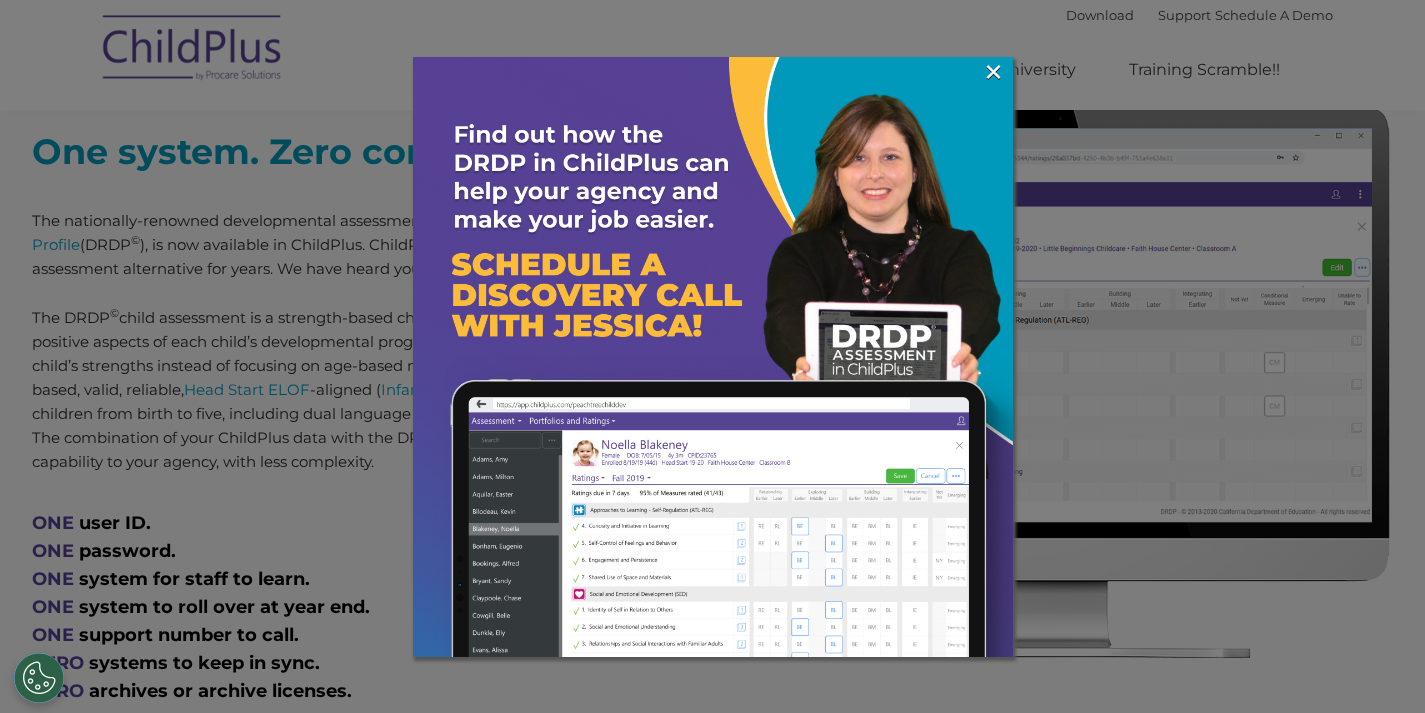 click at bounding box center (713, 357) 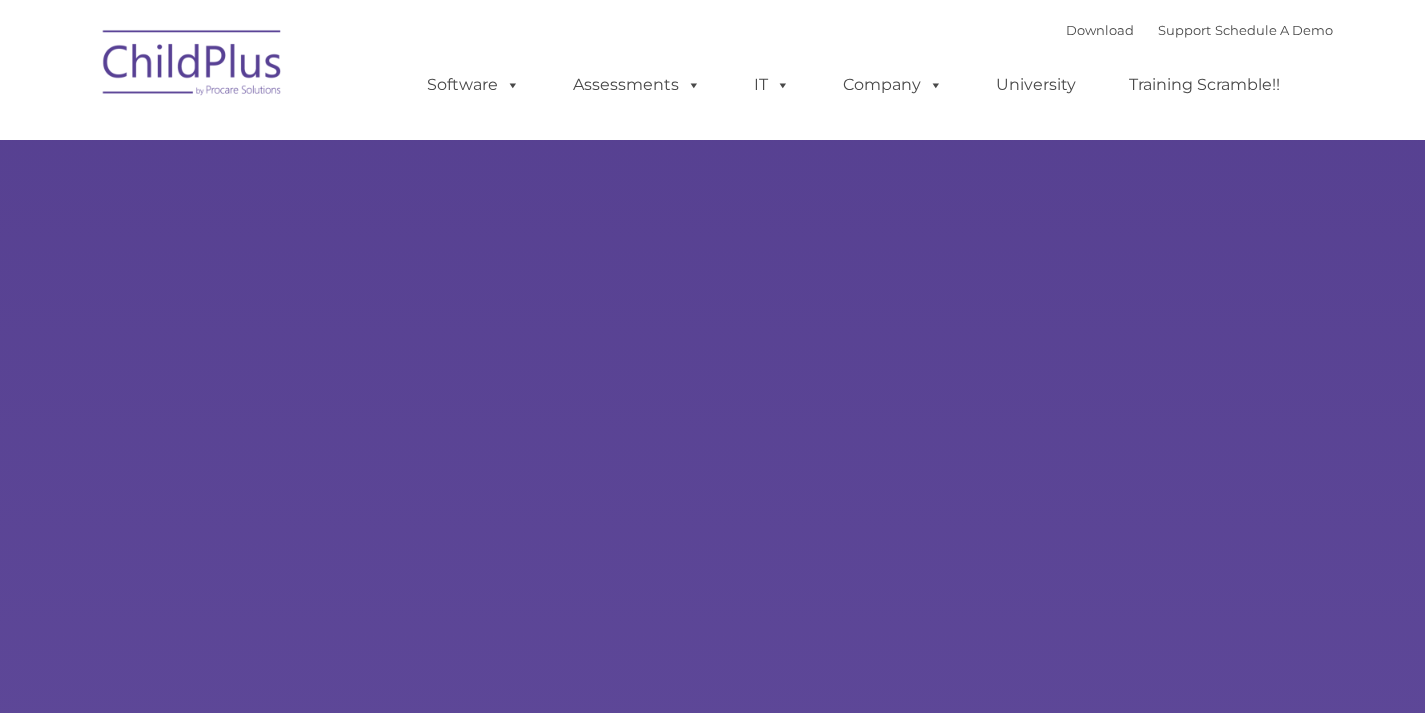 scroll, scrollTop: 0, scrollLeft: 0, axis: both 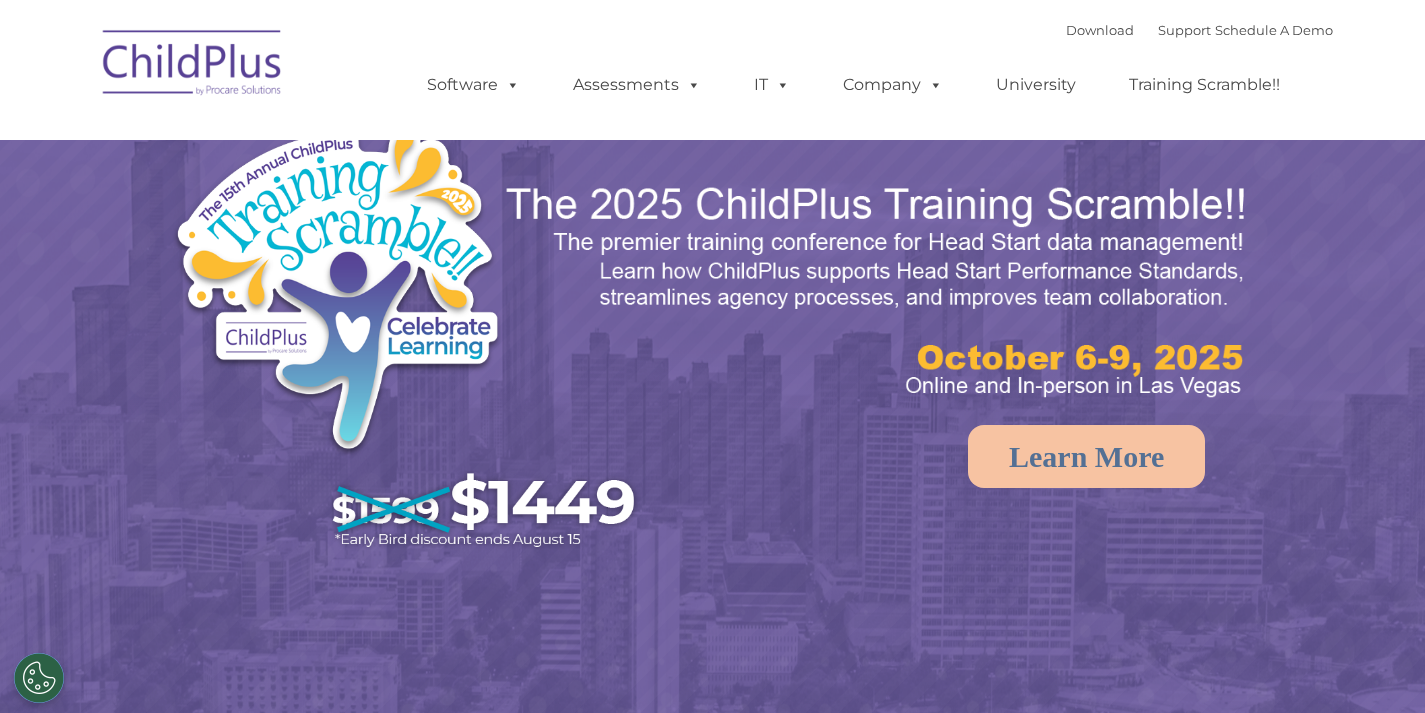 select on "MEDIUM" 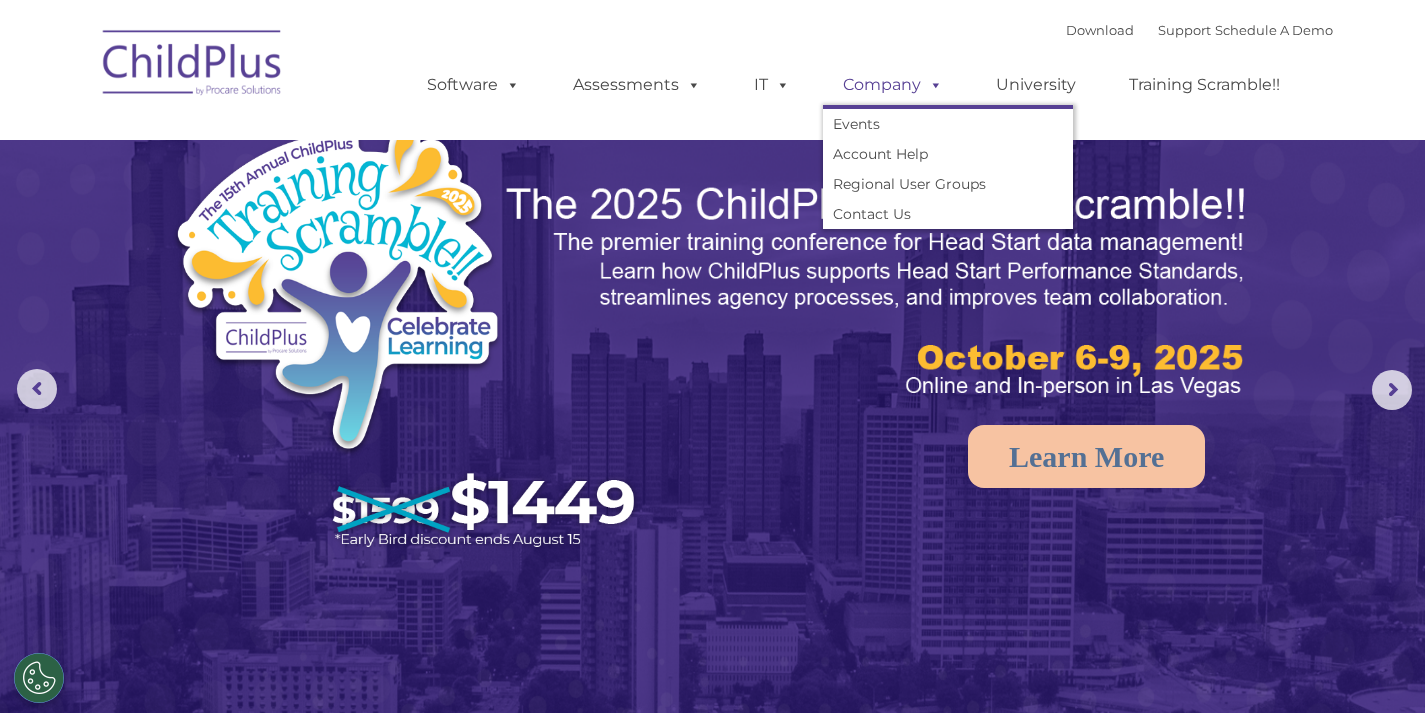 click on "Company" at bounding box center (893, 85) 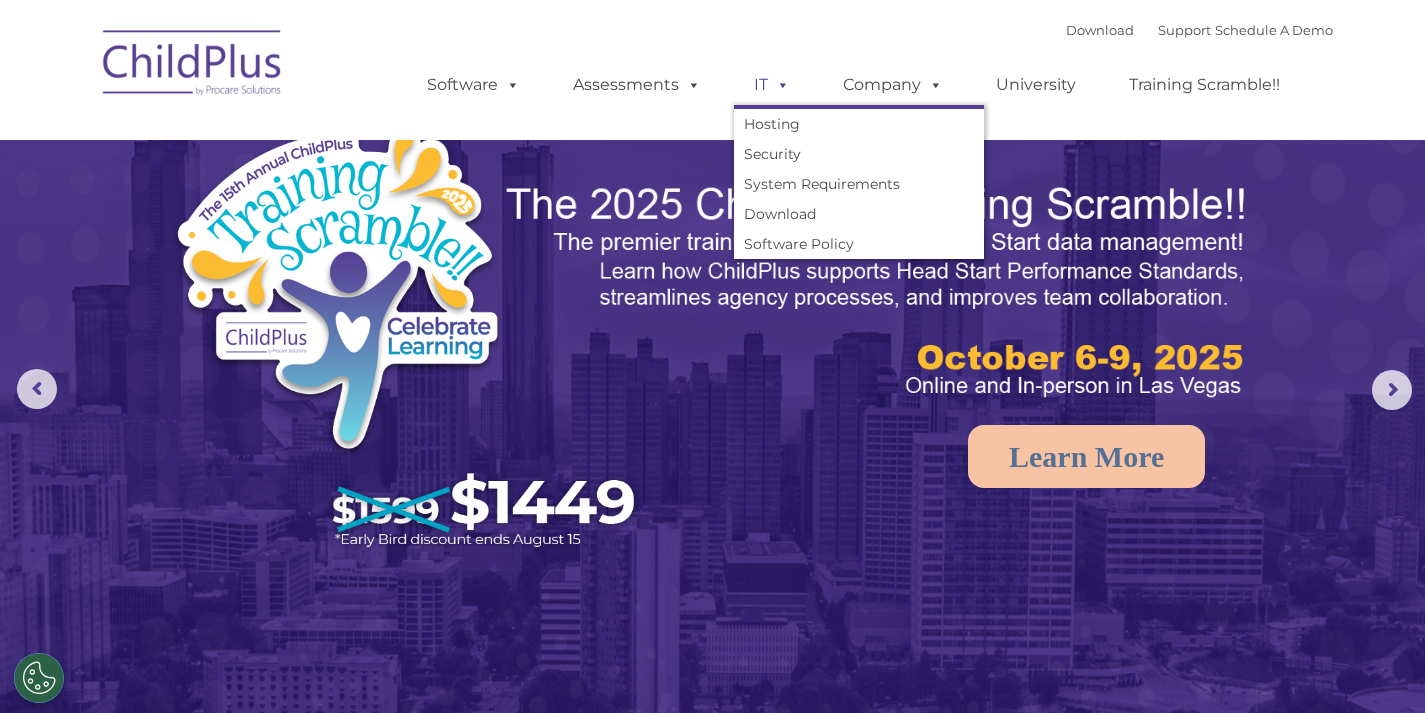 click at bounding box center [779, 84] 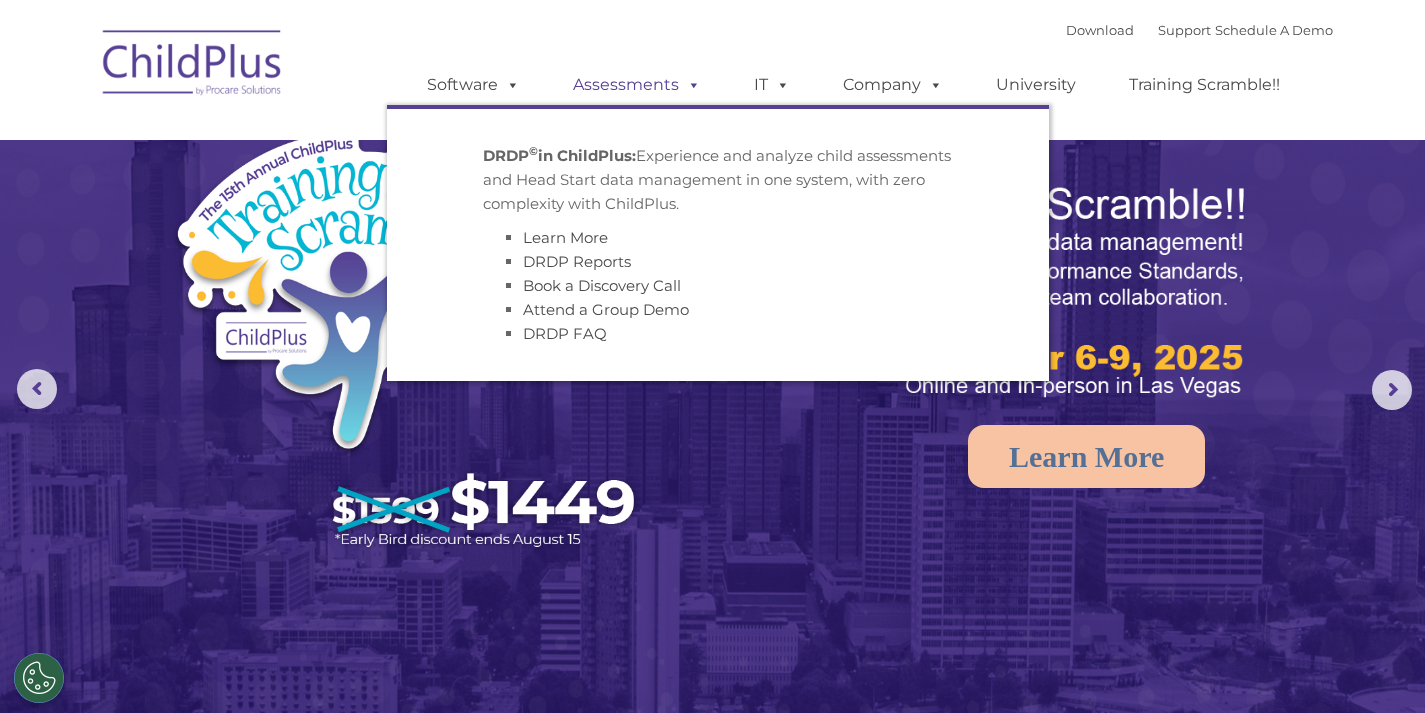click at bounding box center (690, 84) 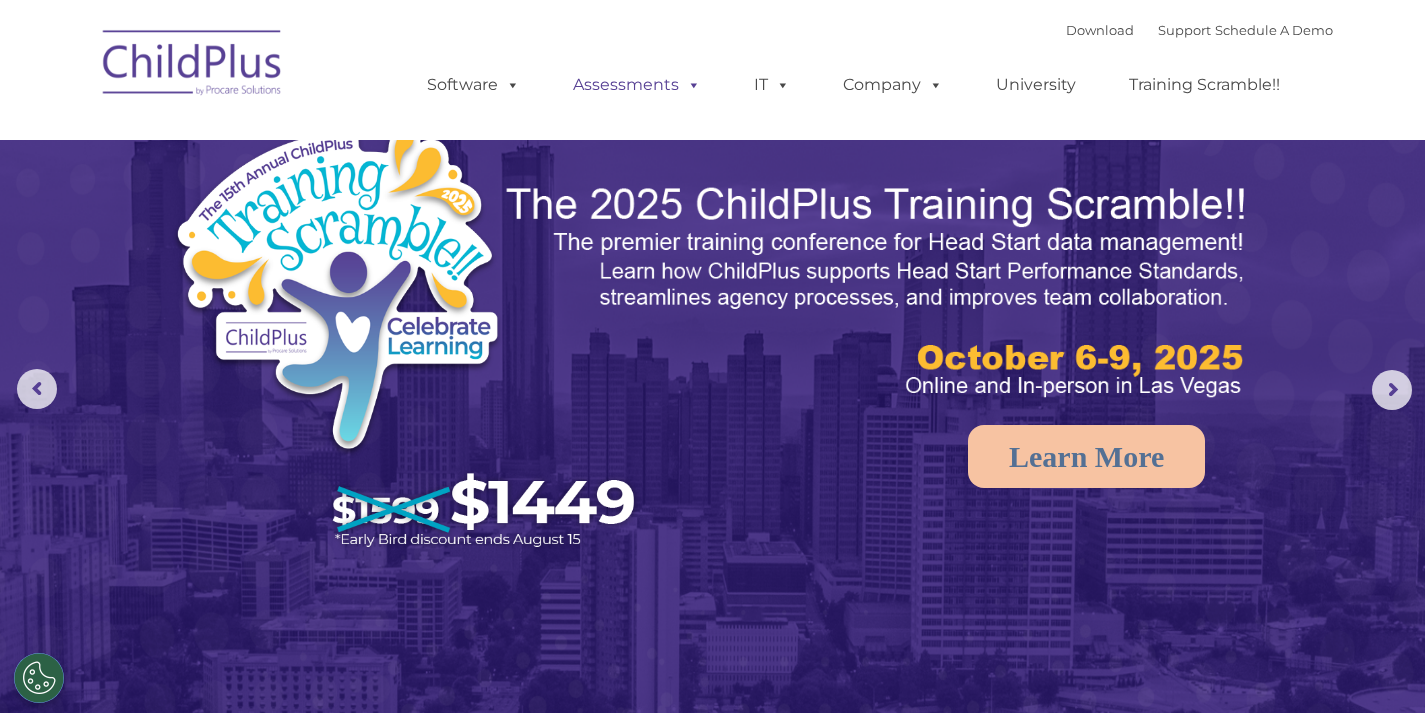 click at bounding box center [690, 84] 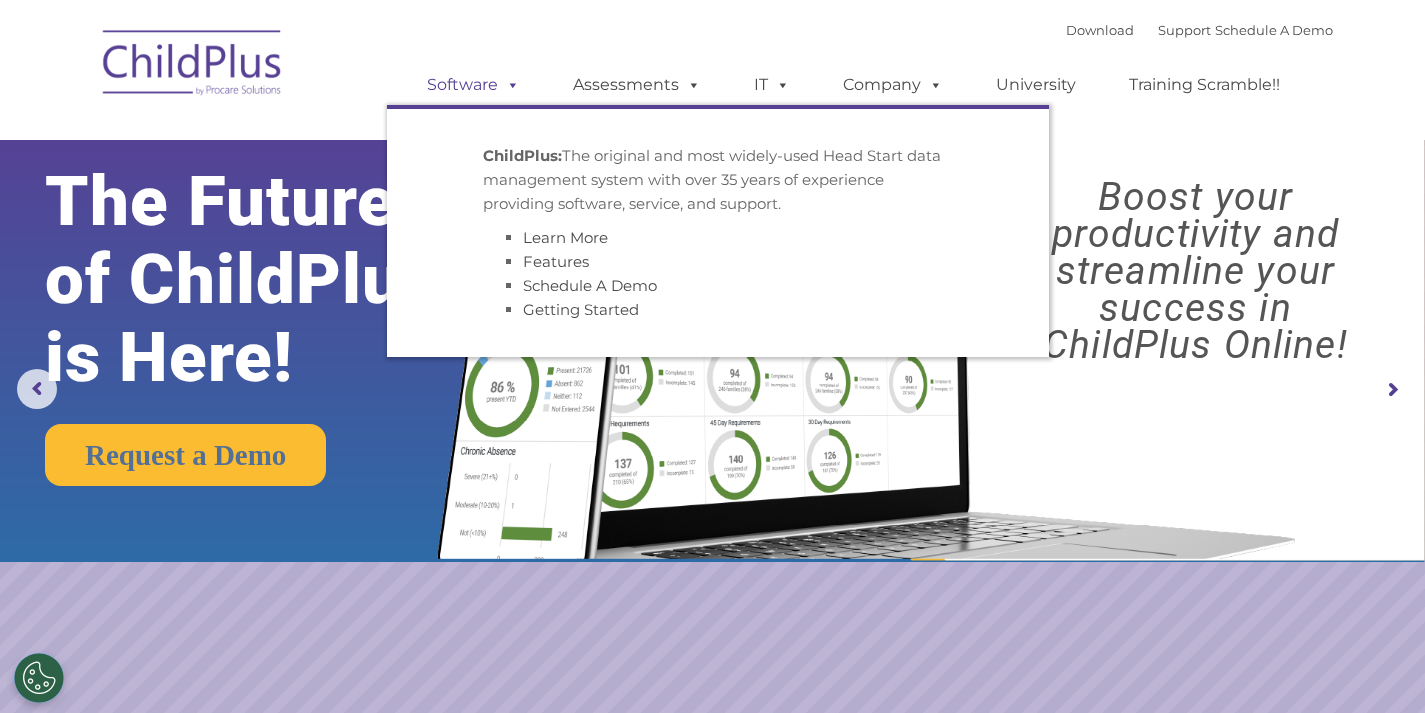 click on "Software" at bounding box center [473, 85] 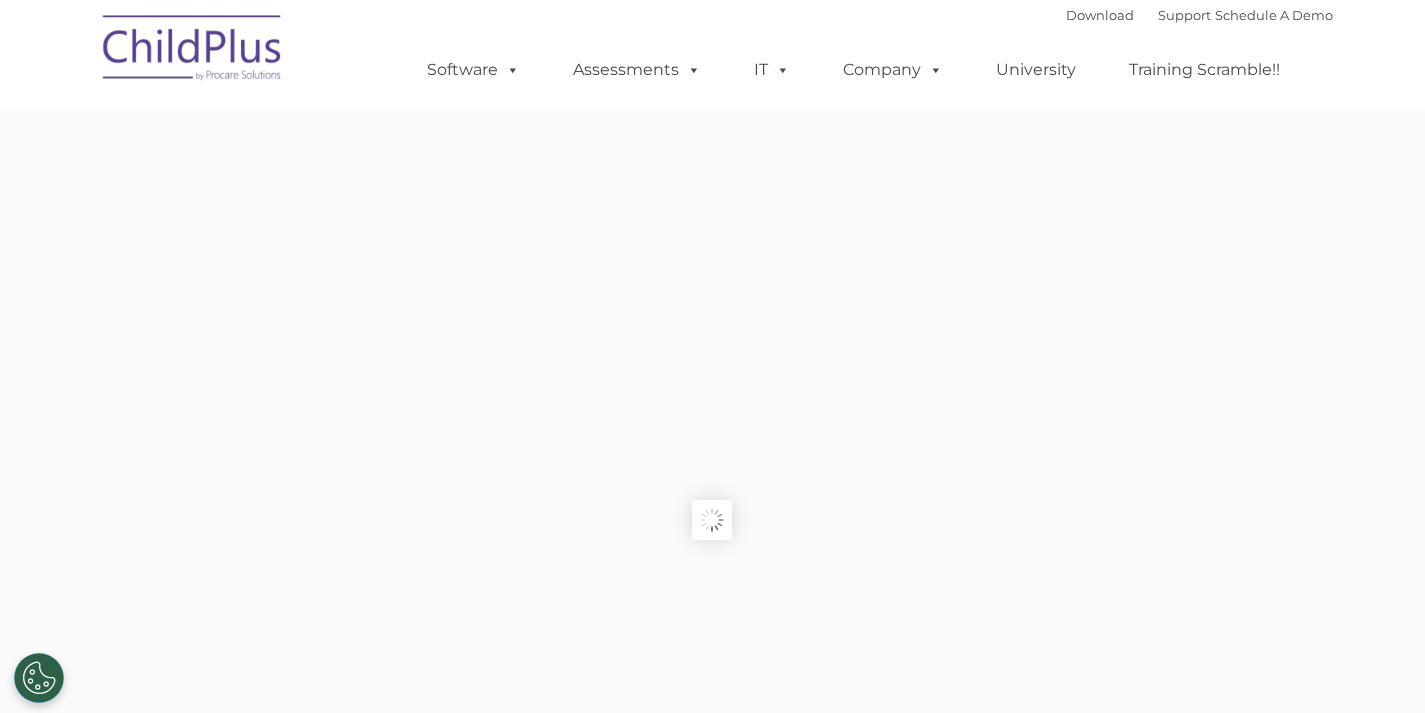 scroll, scrollTop: 0, scrollLeft: 0, axis: both 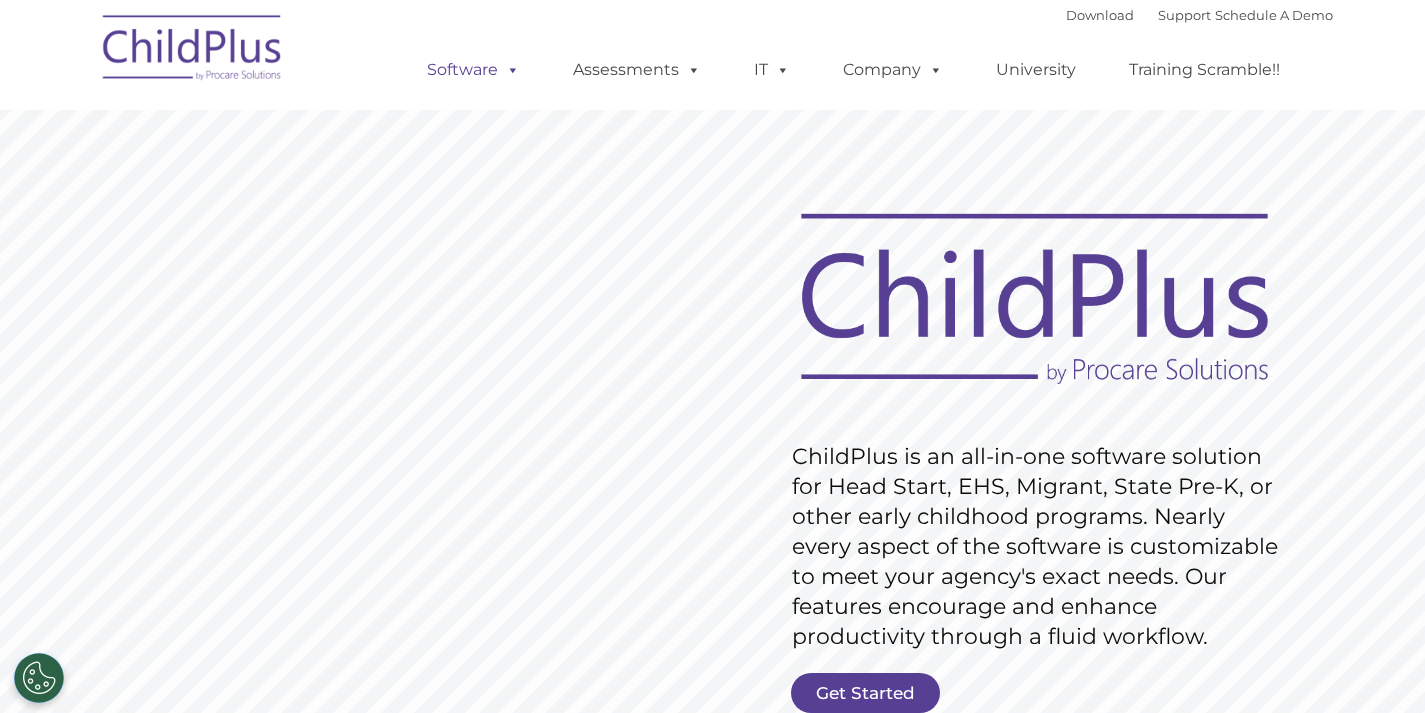 click at bounding box center [509, 69] 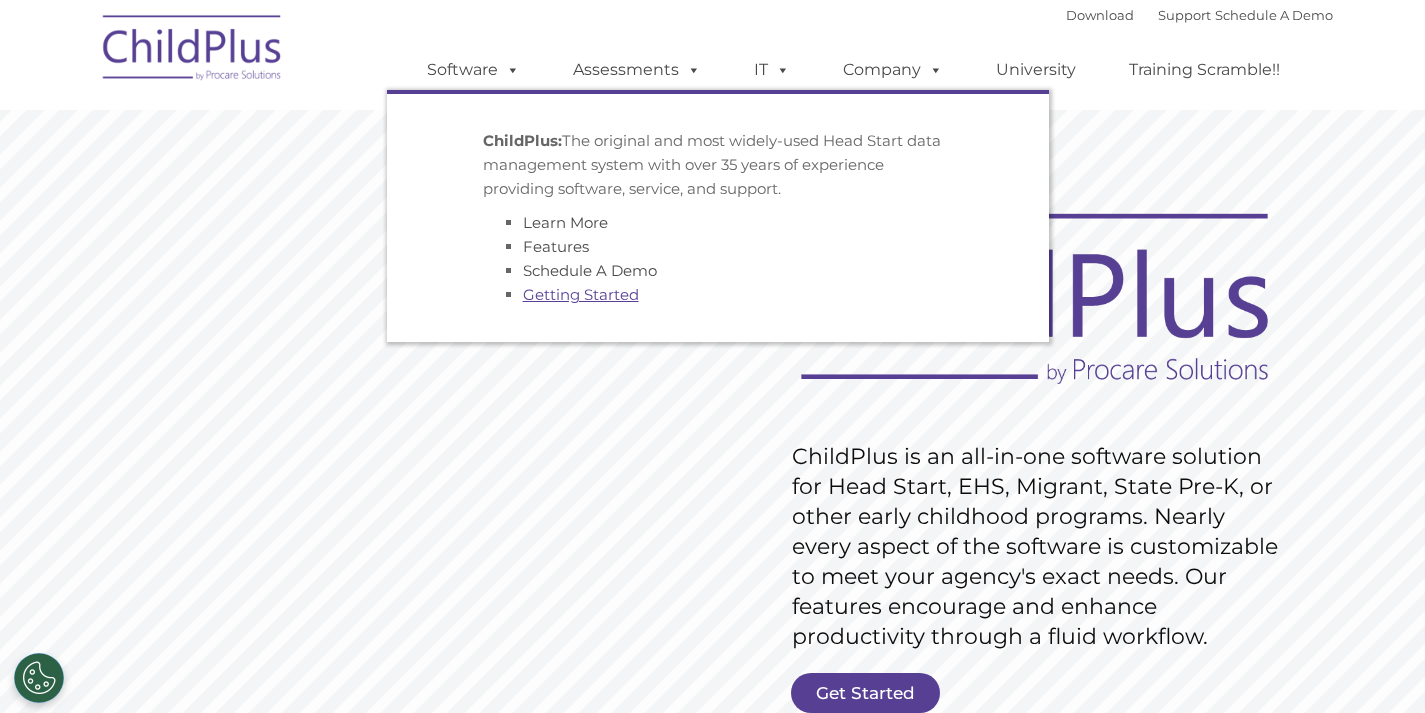 click on "Getting Started" at bounding box center (581, 294) 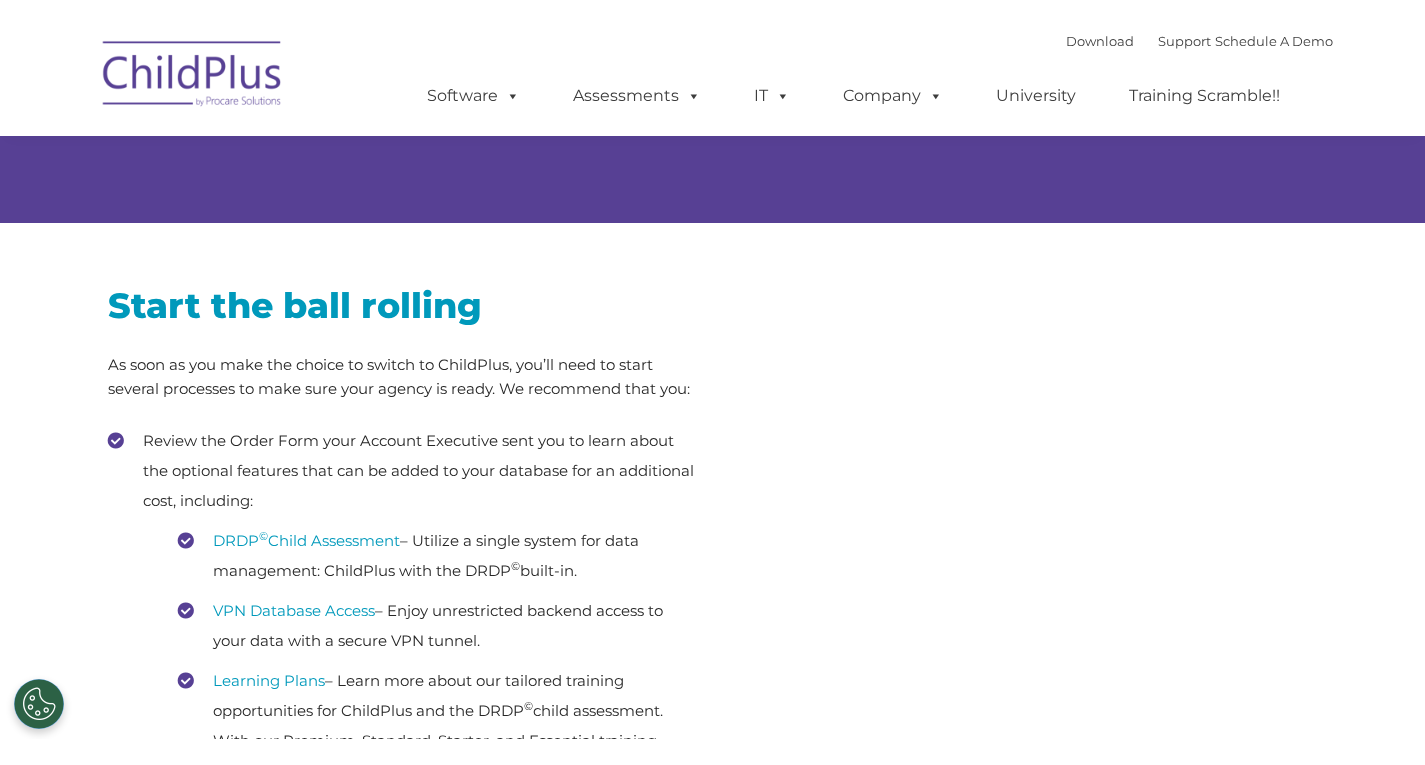 scroll, scrollTop: 0, scrollLeft: 0, axis: both 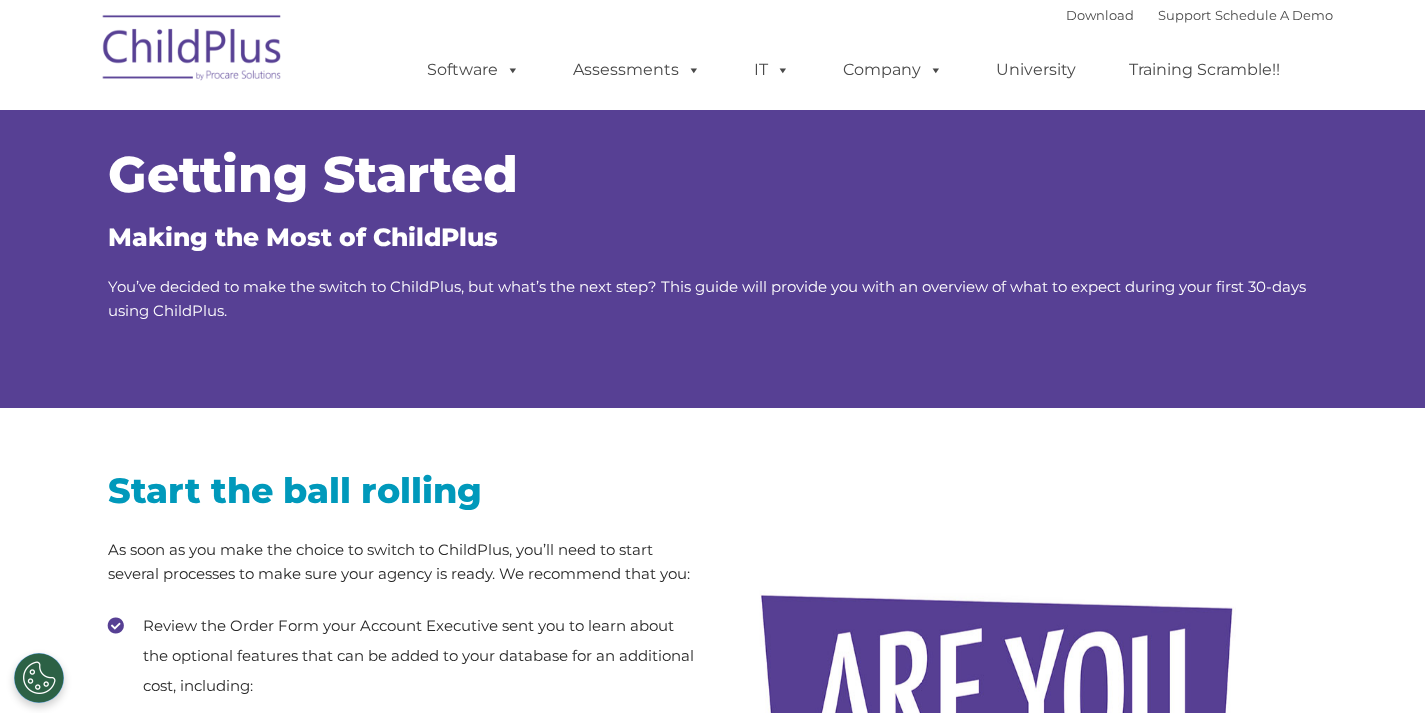 click on "Download          Support      |     Schedule A Demo
" at bounding box center (1199, 15) 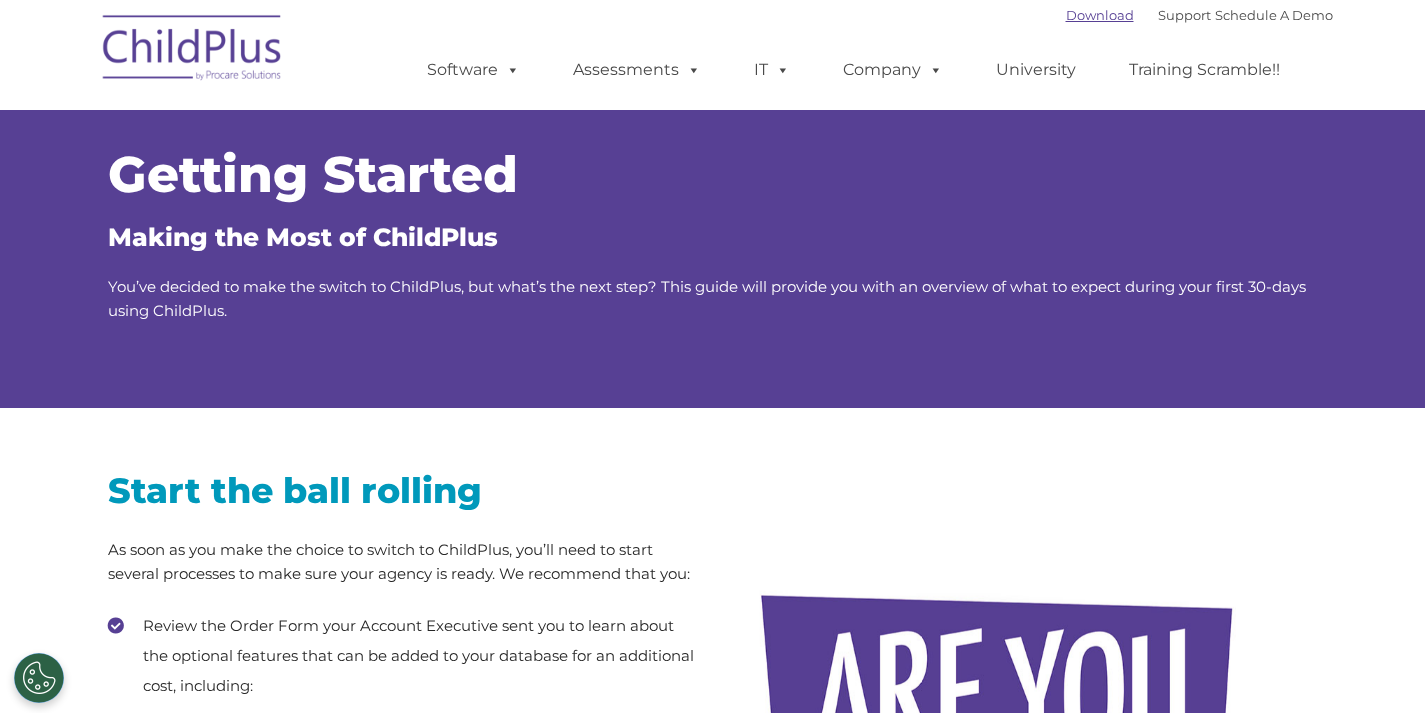 click on "Download" at bounding box center (1100, 15) 